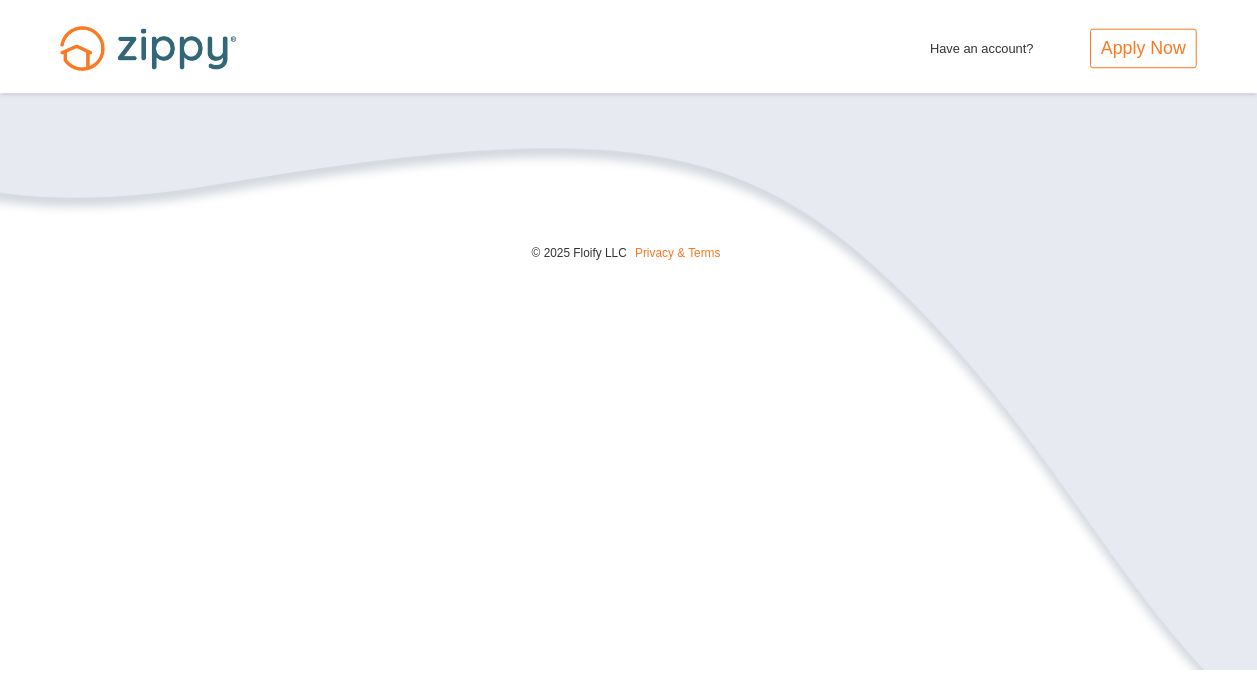 scroll, scrollTop: 0, scrollLeft: 0, axis: both 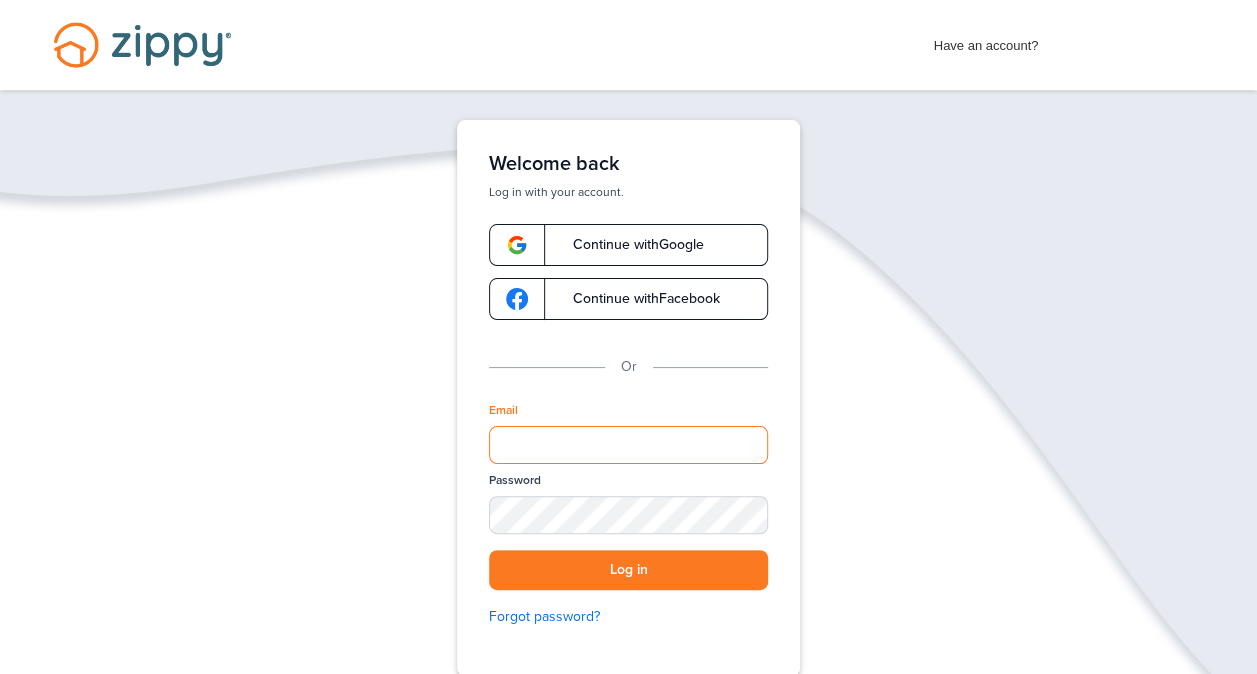 click on "Email" at bounding box center [628, 445] 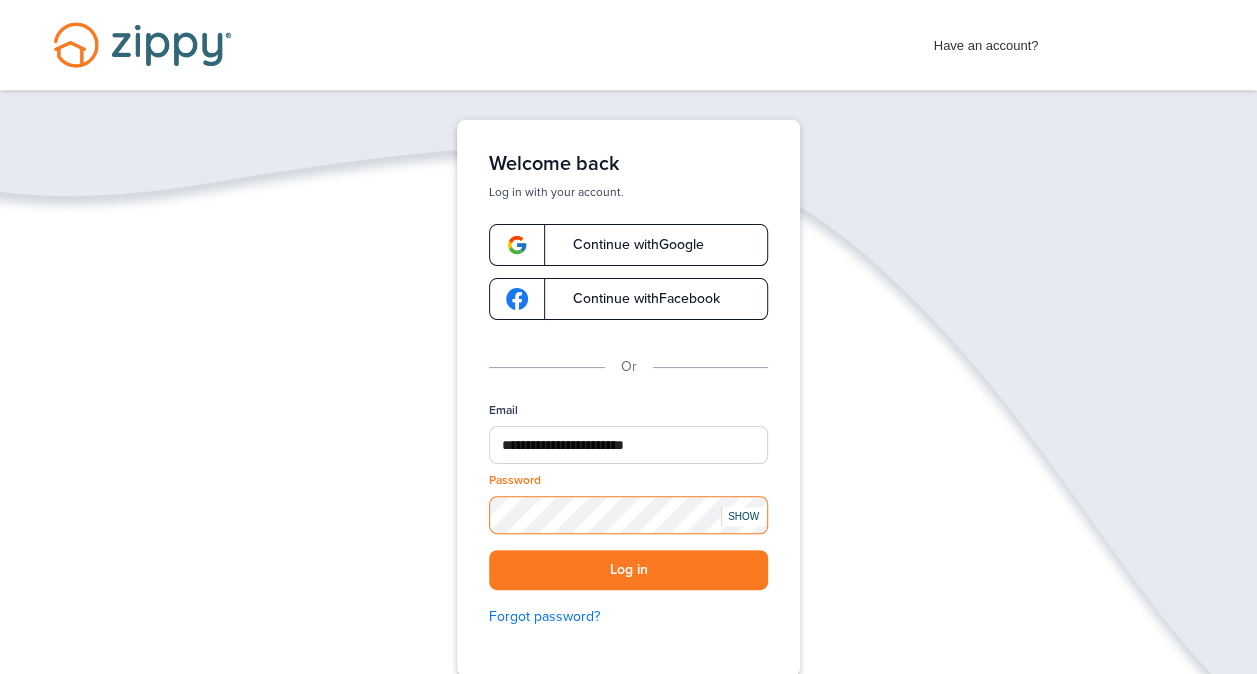click on "Log in" at bounding box center [628, 570] 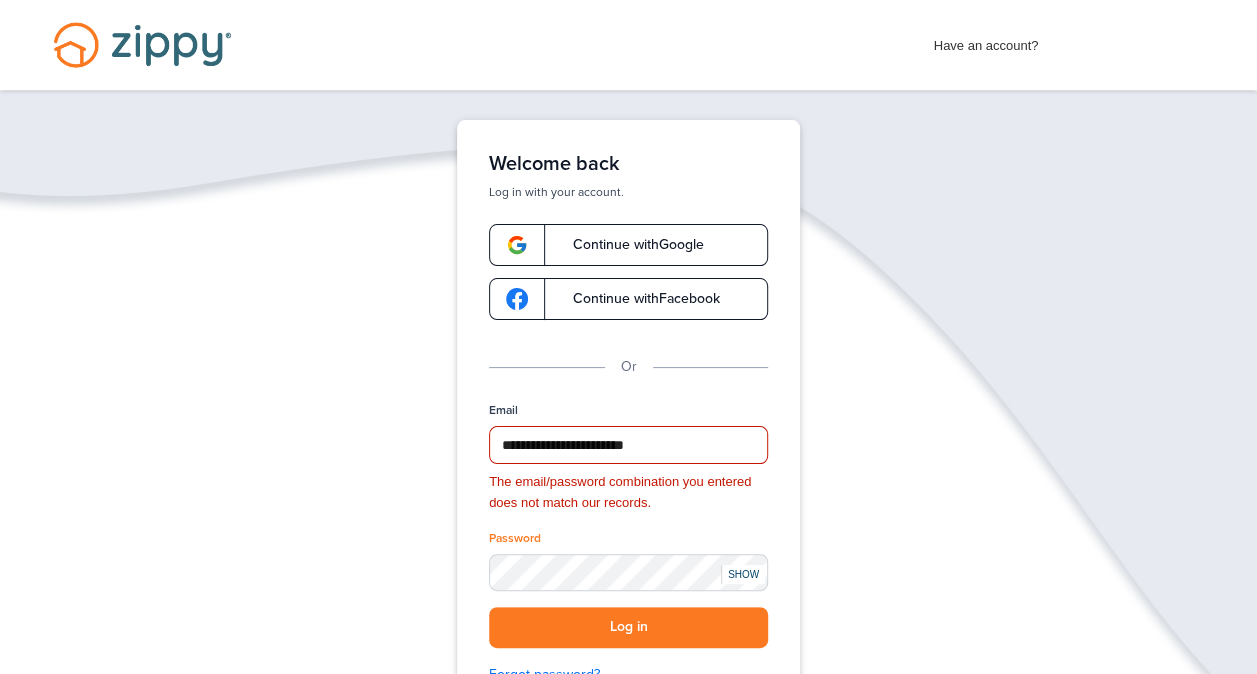 click on "Password" at bounding box center [628, 568] 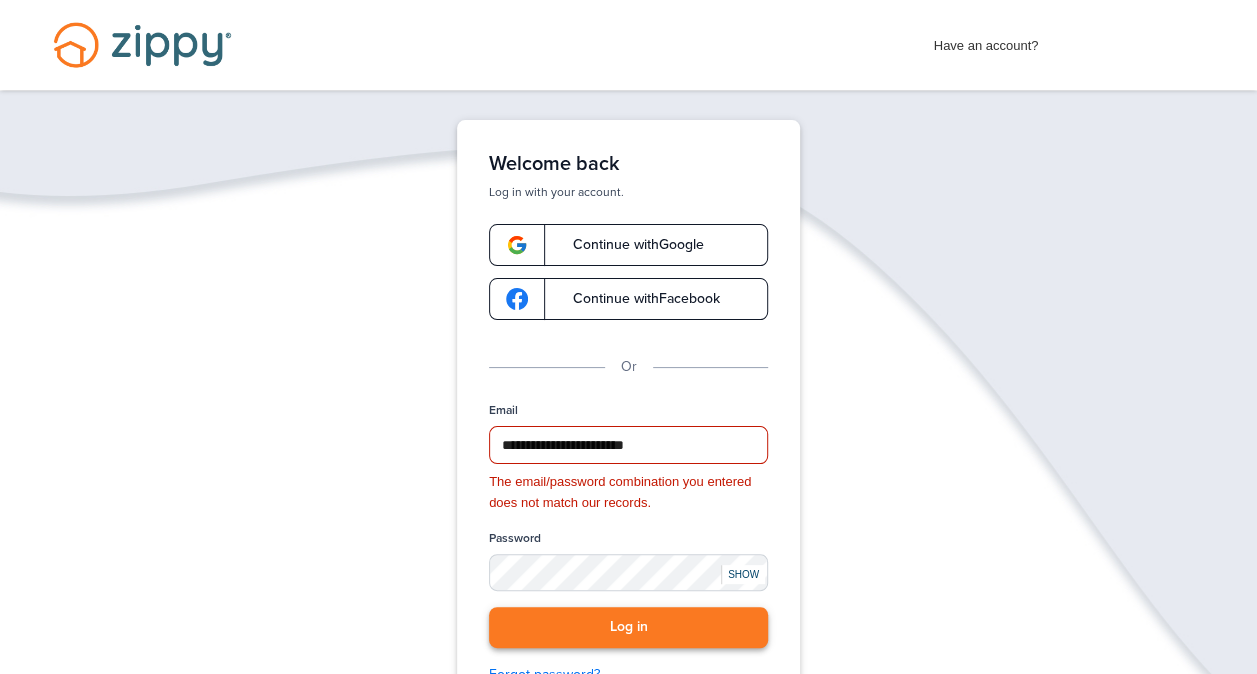 click on "Log in" at bounding box center [628, 627] 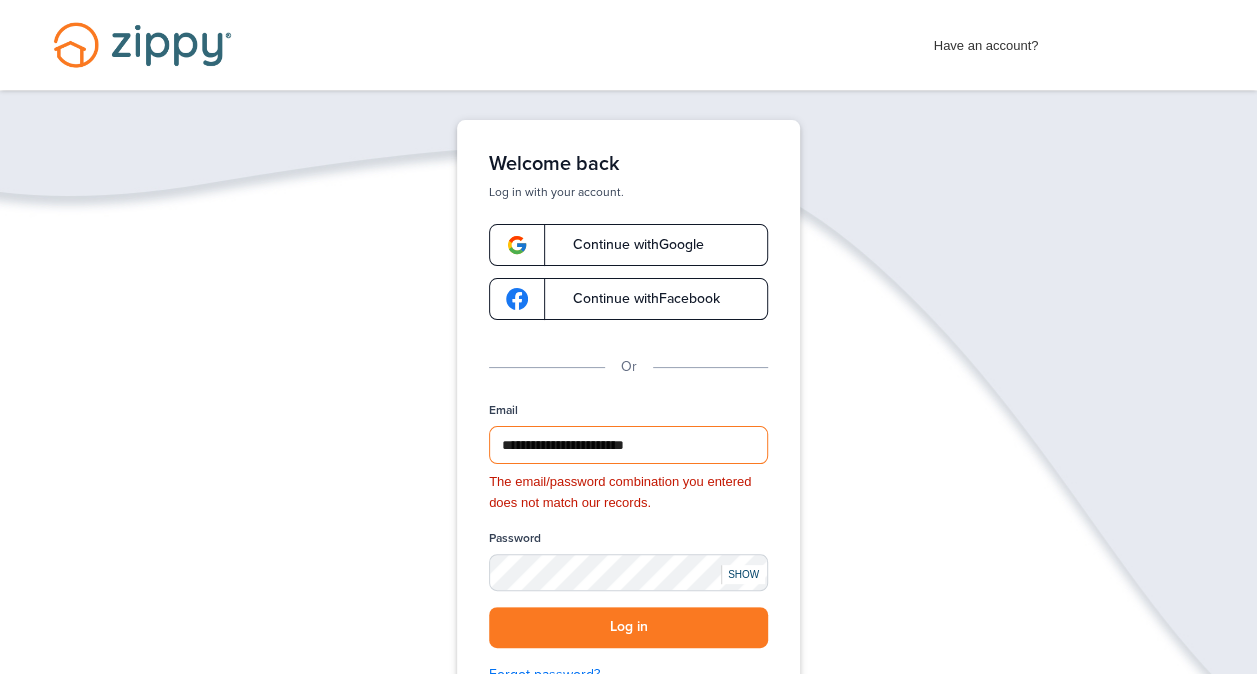 click on "**********" at bounding box center [628, 445] 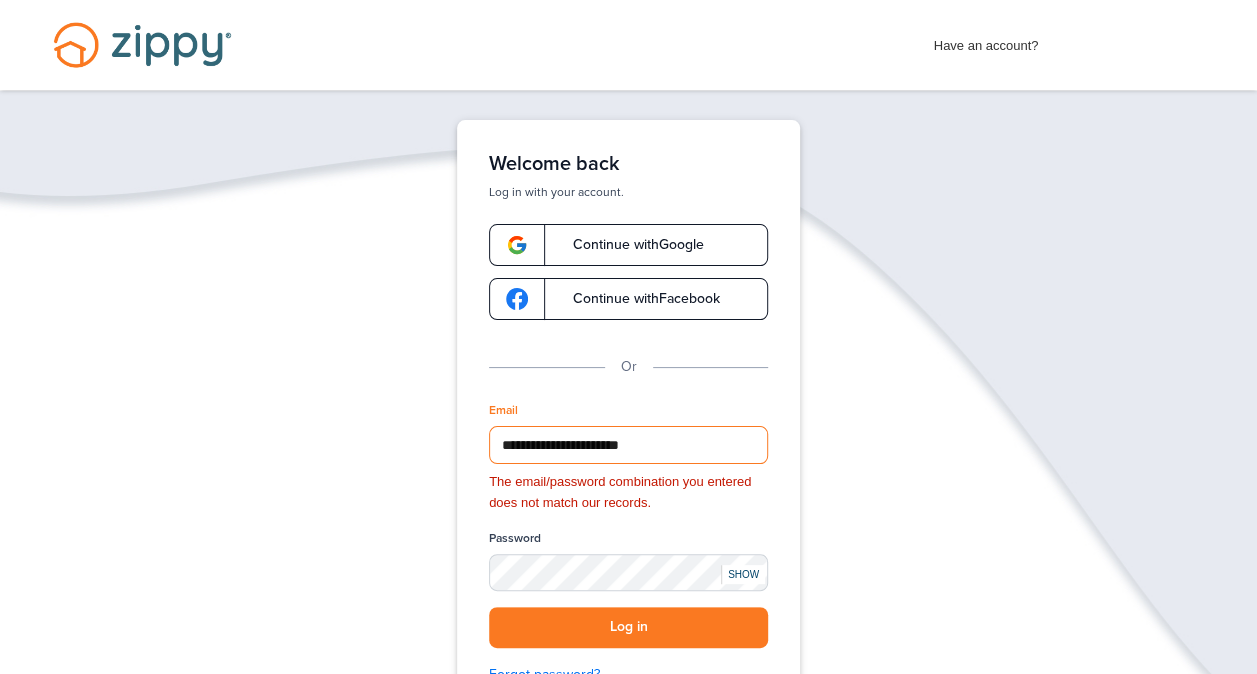 type on "**********" 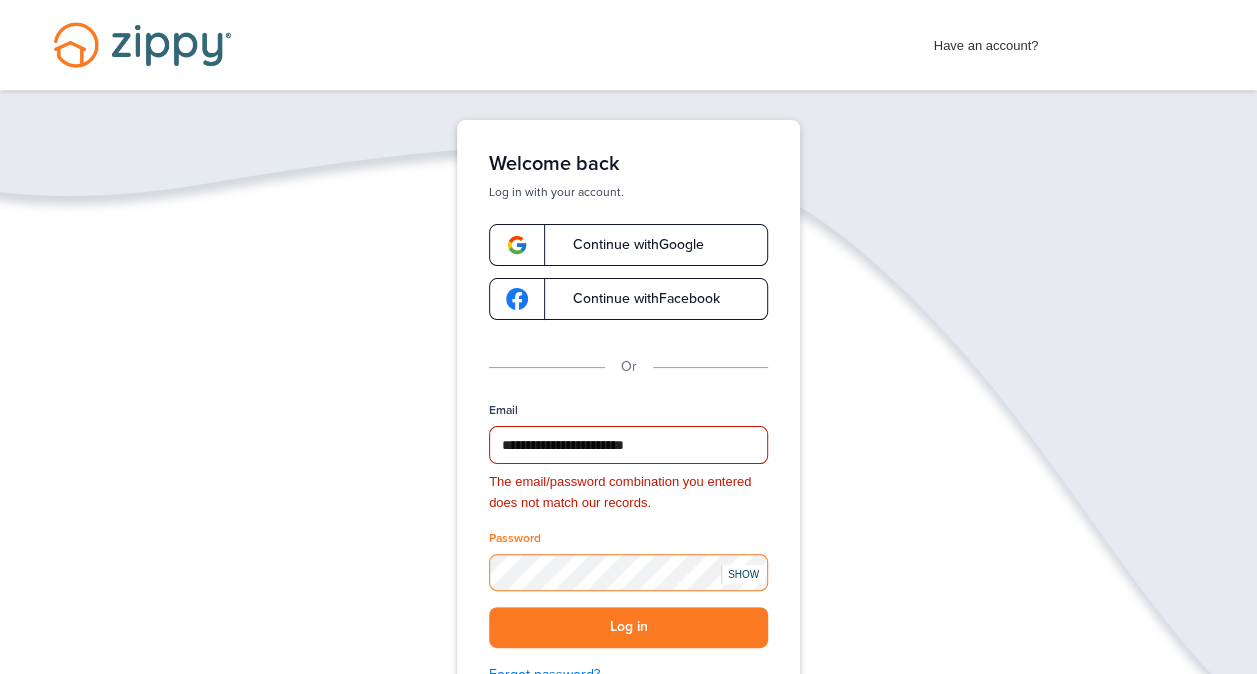 click on "Log in" at bounding box center [628, 627] 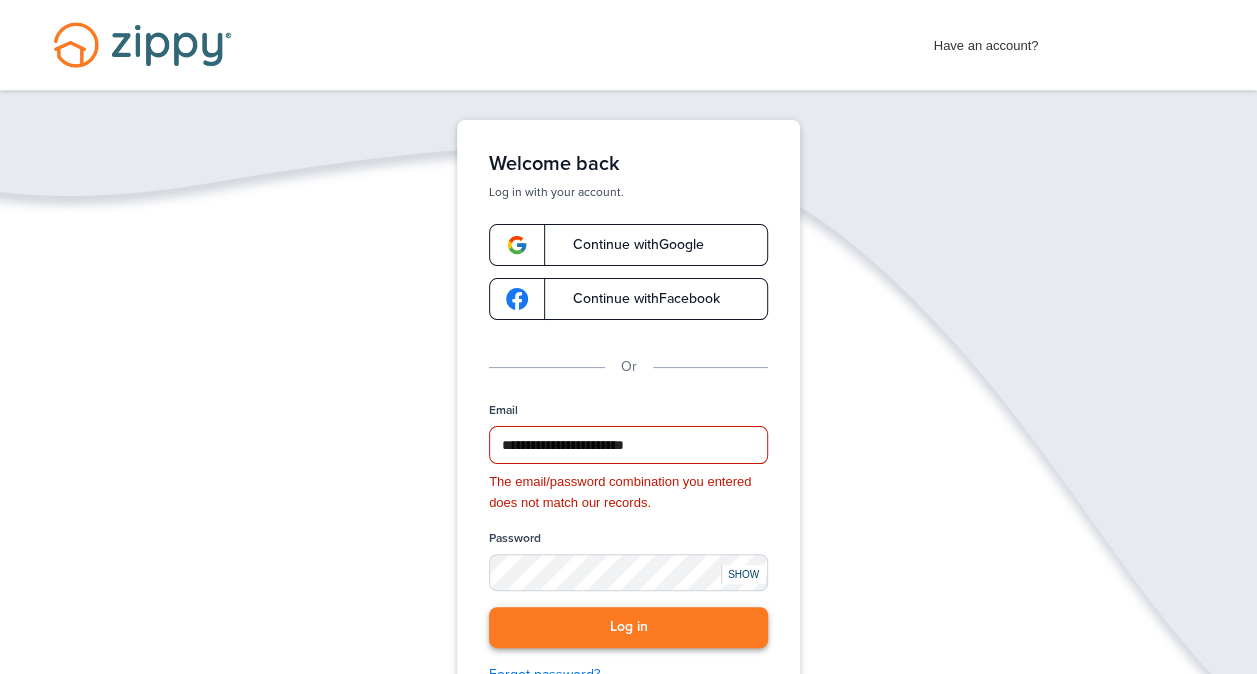 click on "Log in" at bounding box center [628, 627] 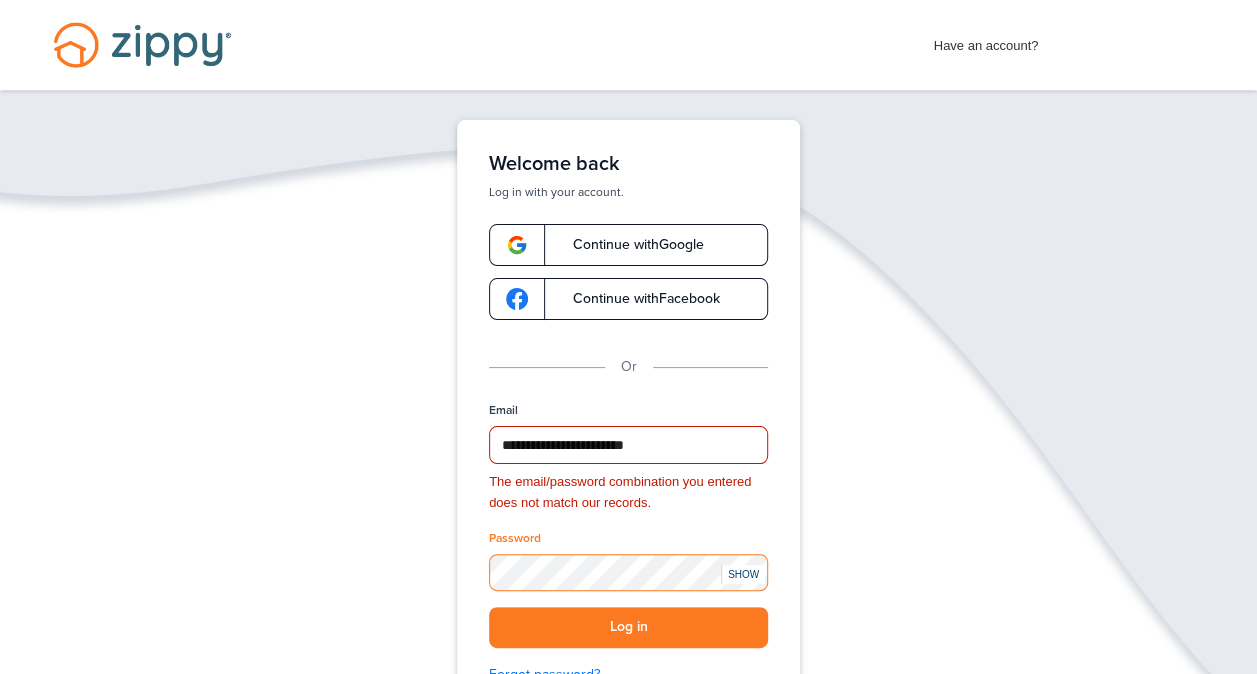 click on "**********" at bounding box center (628, 489) 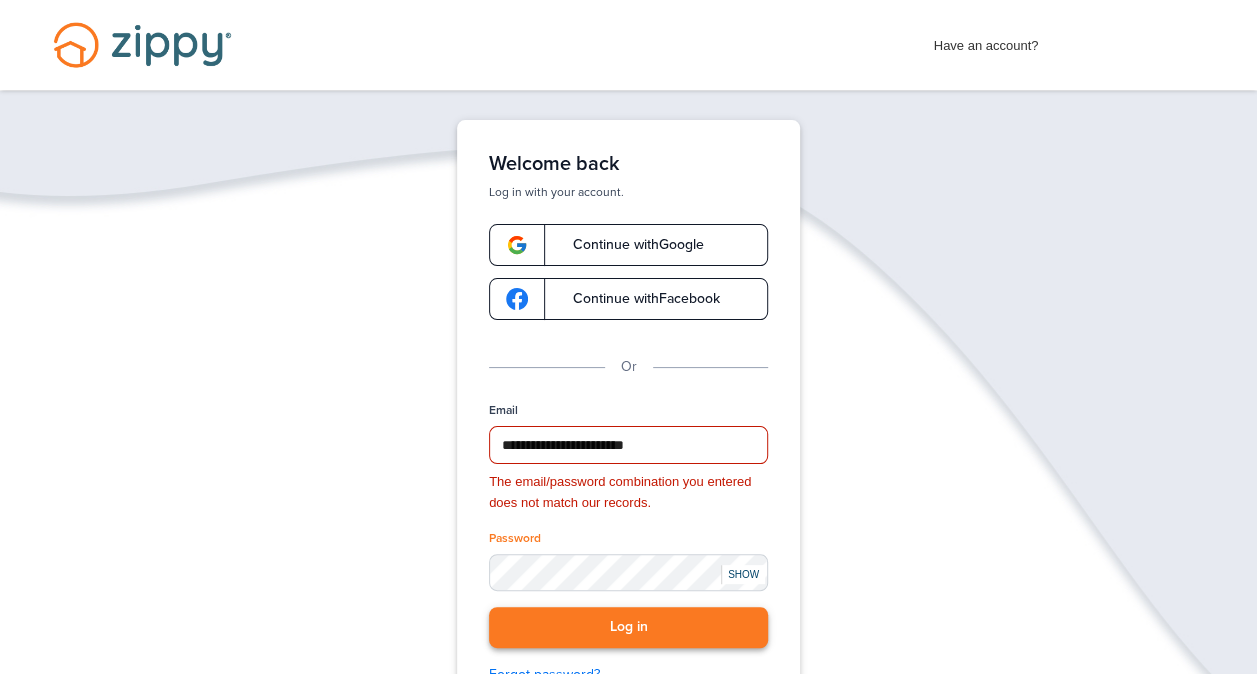 click on "Log in" at bounding box center (628, 627) 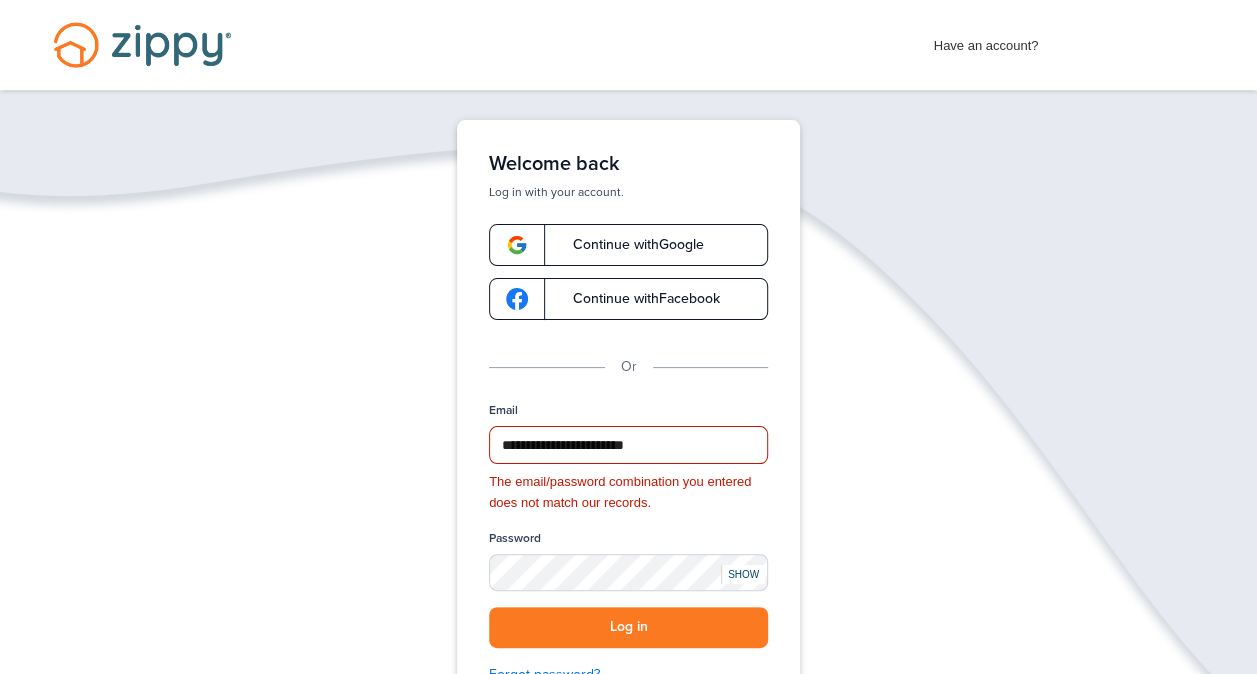 click at bounding box center (143, 45) 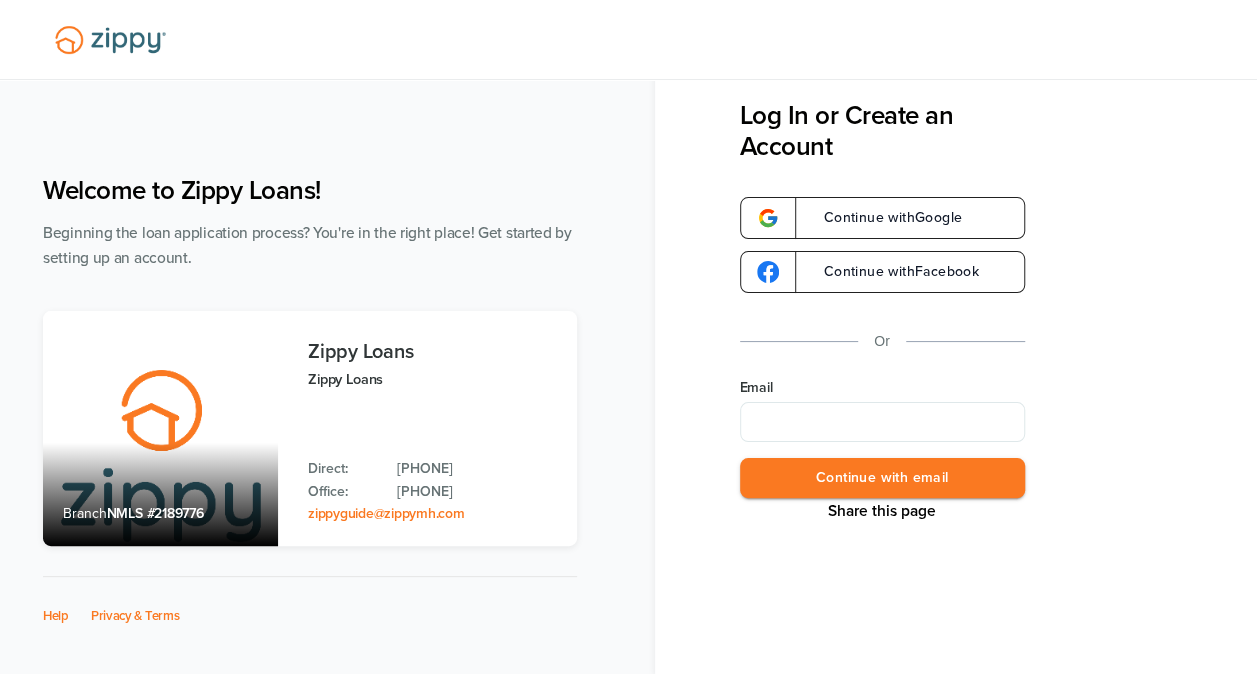 scroll, scrollTop: 56, scrollLeft: 0, axis: vertical 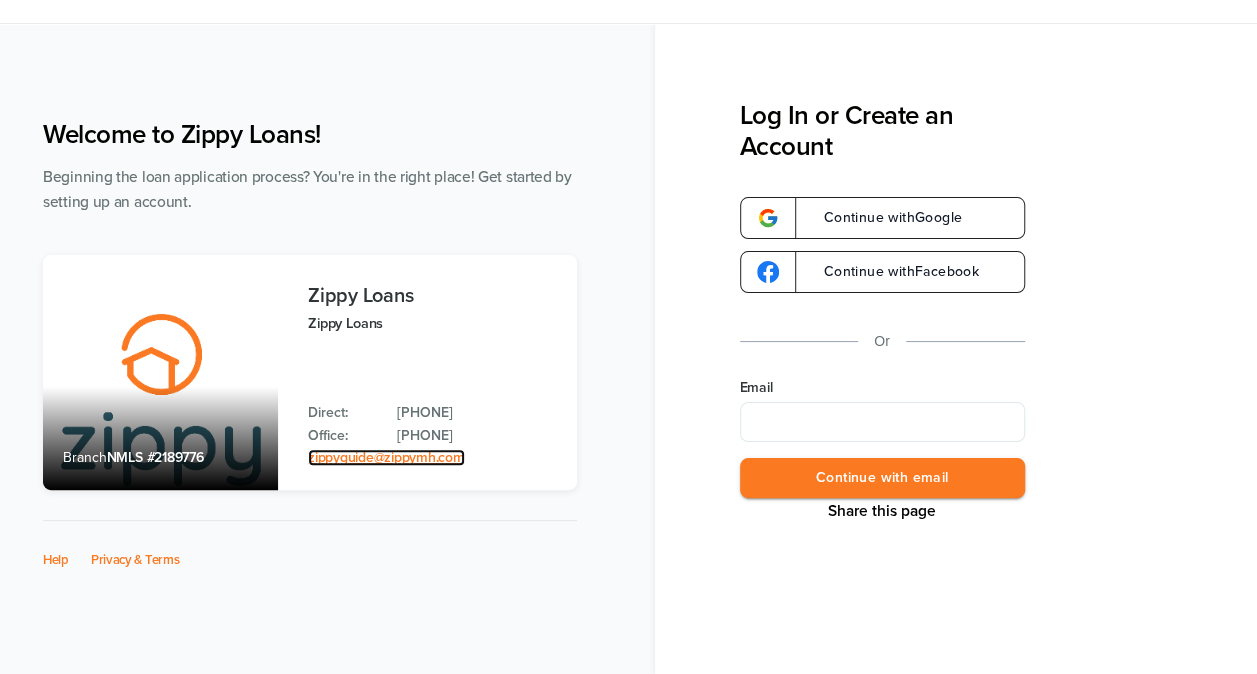 click on "zippyguide@zippymh.com" at bounding box center (386, 457) 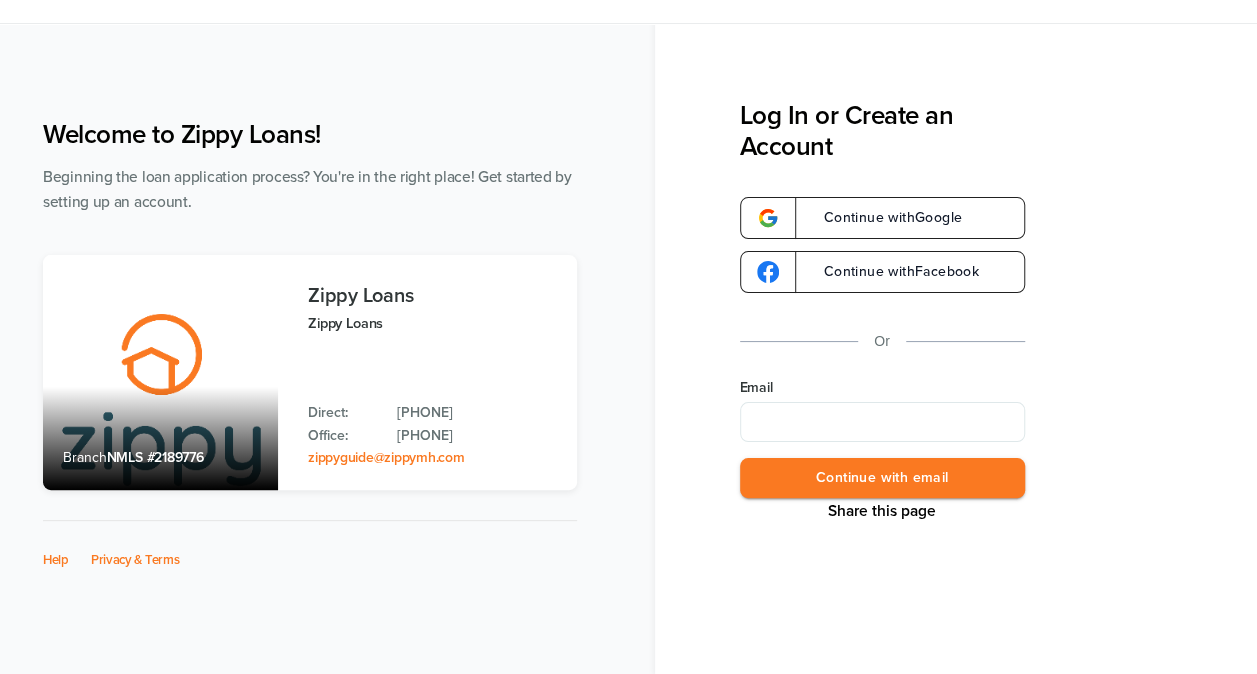 click on "Beginning the loan application process? You're in the right place! Get started by setting up an account." at bounding box center [310, 190] 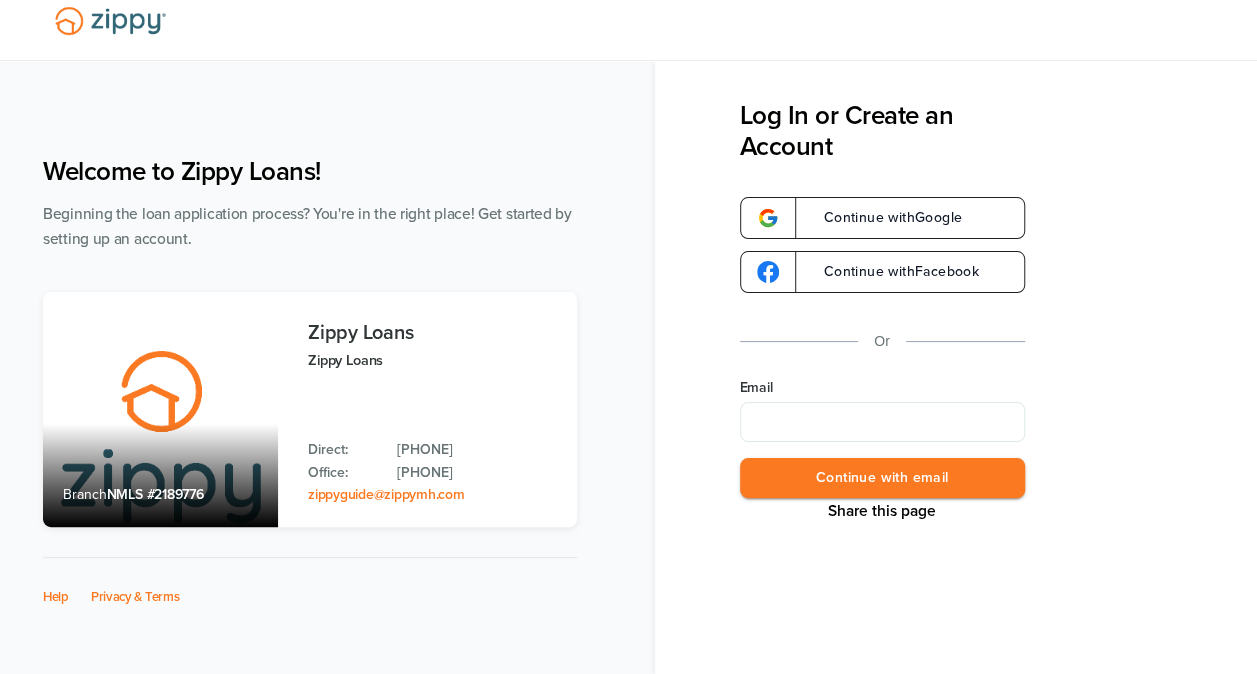 scroll, scrollTop: 0, scrollLeft: 0, axis: both 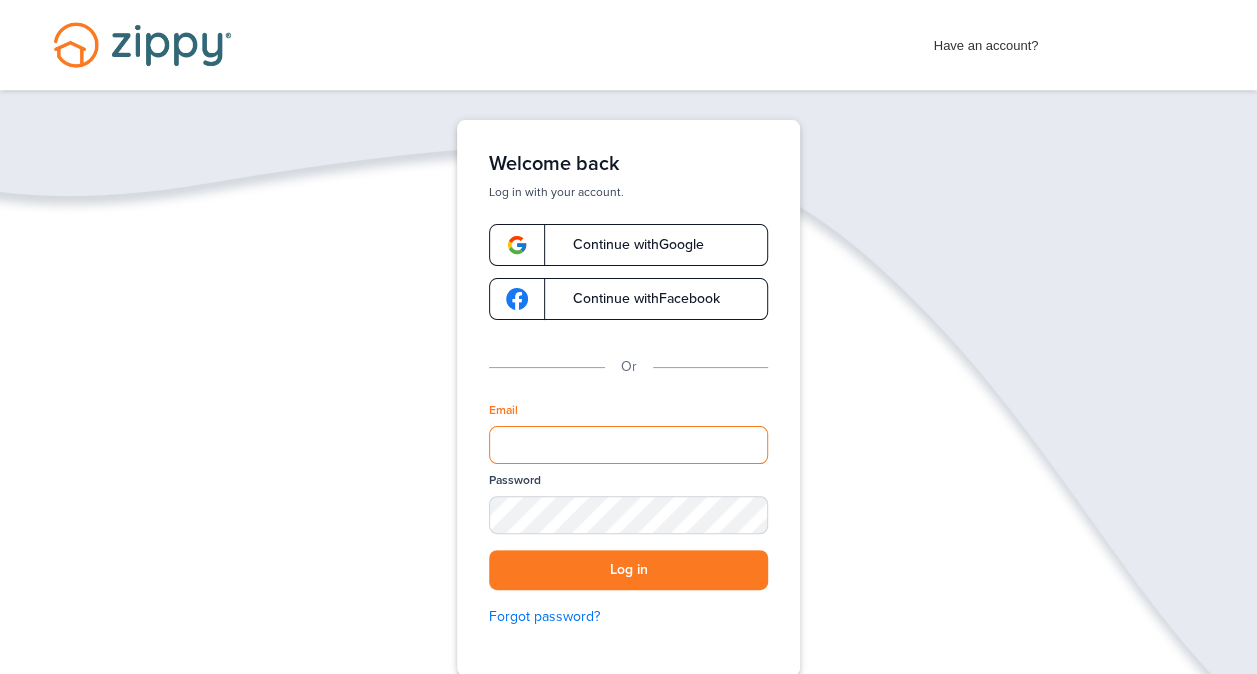 click on "Email" at bounding box center [628, 445] 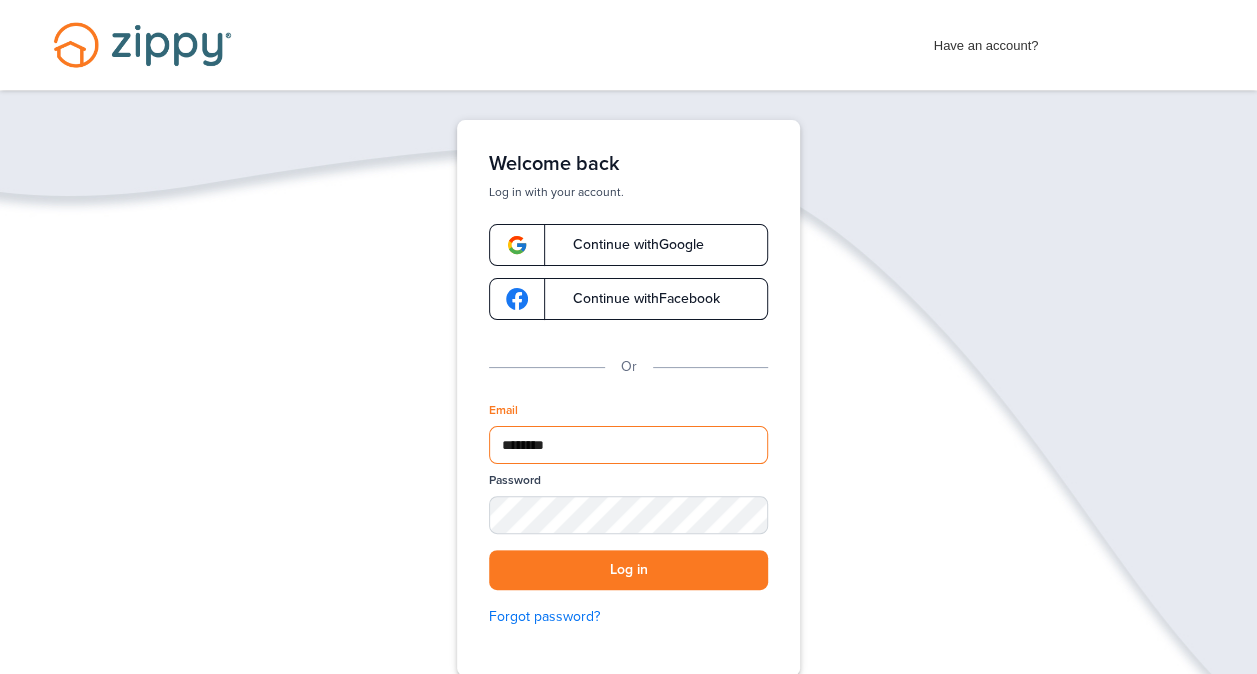 type on "**********" 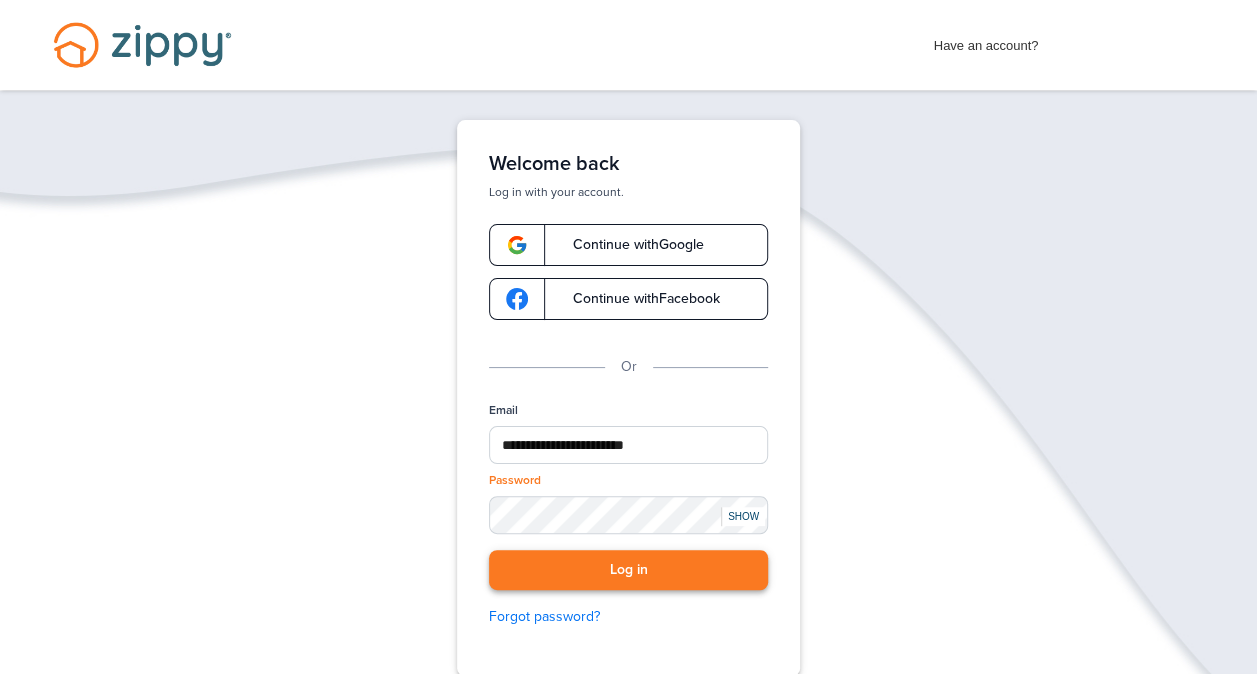 click on "Log in" at bounding box center [628, 570] 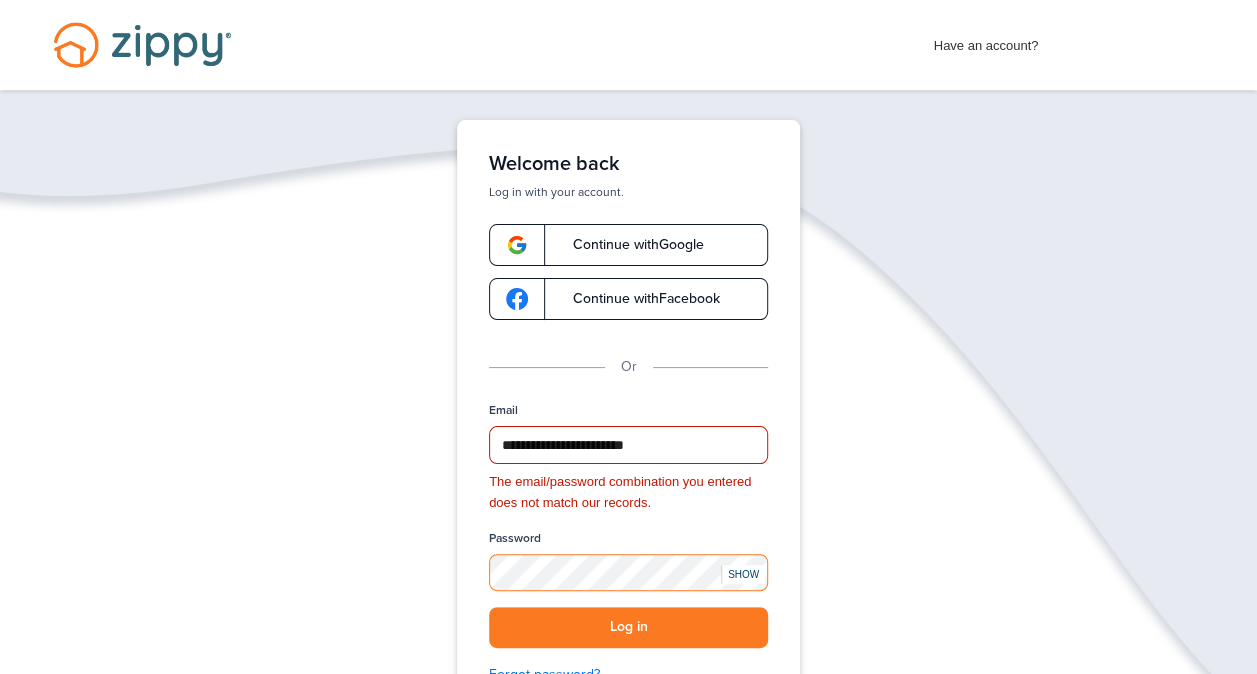 click on "**********" at bounding box center [628, 489] 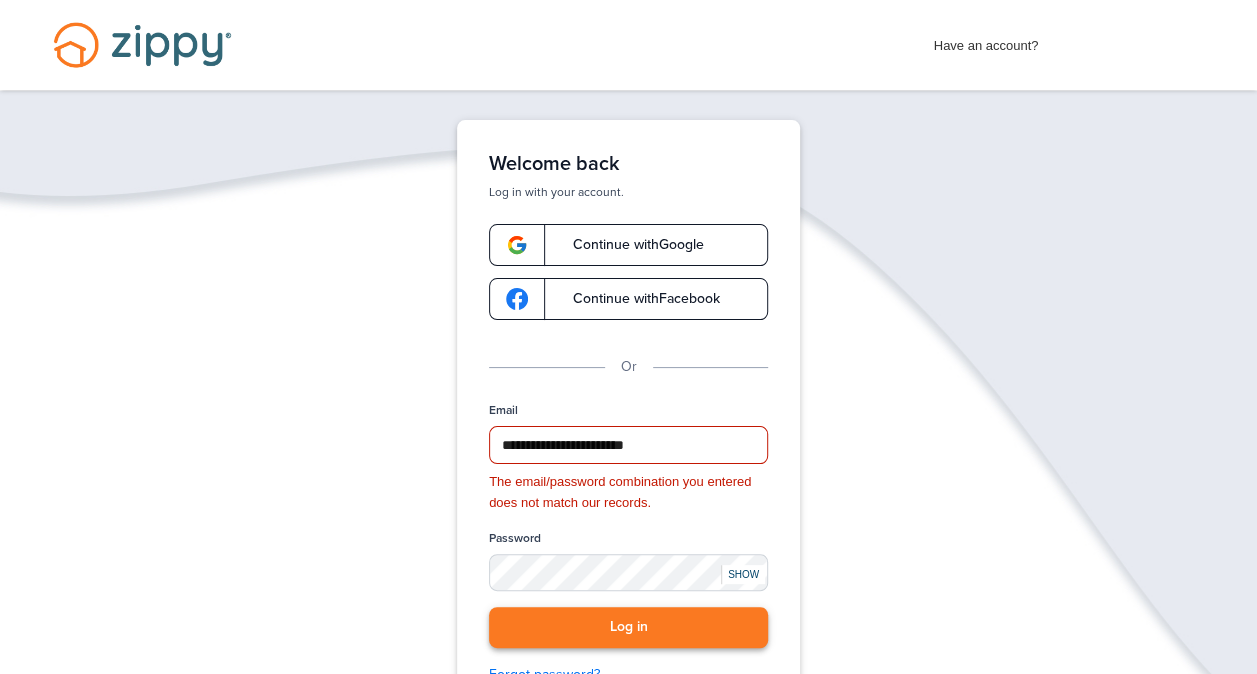 click on "Log in" at bounding box center [628, 627] 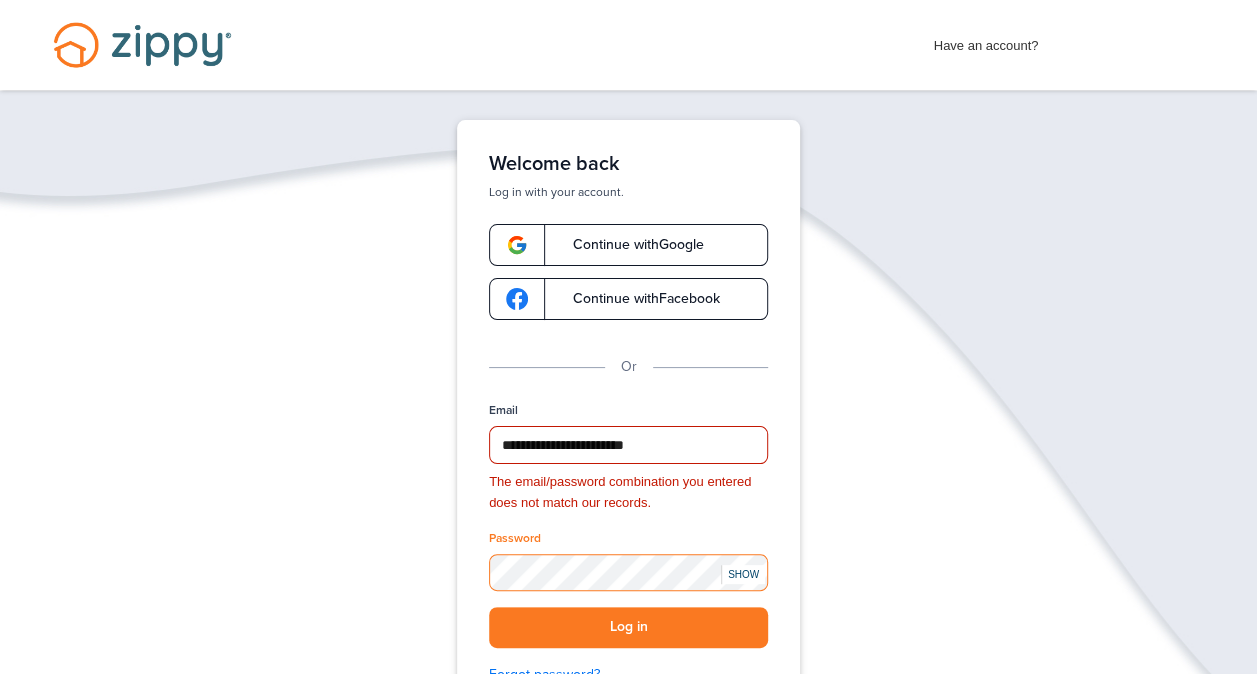 click on "**********" at bounding box center (628, 489) 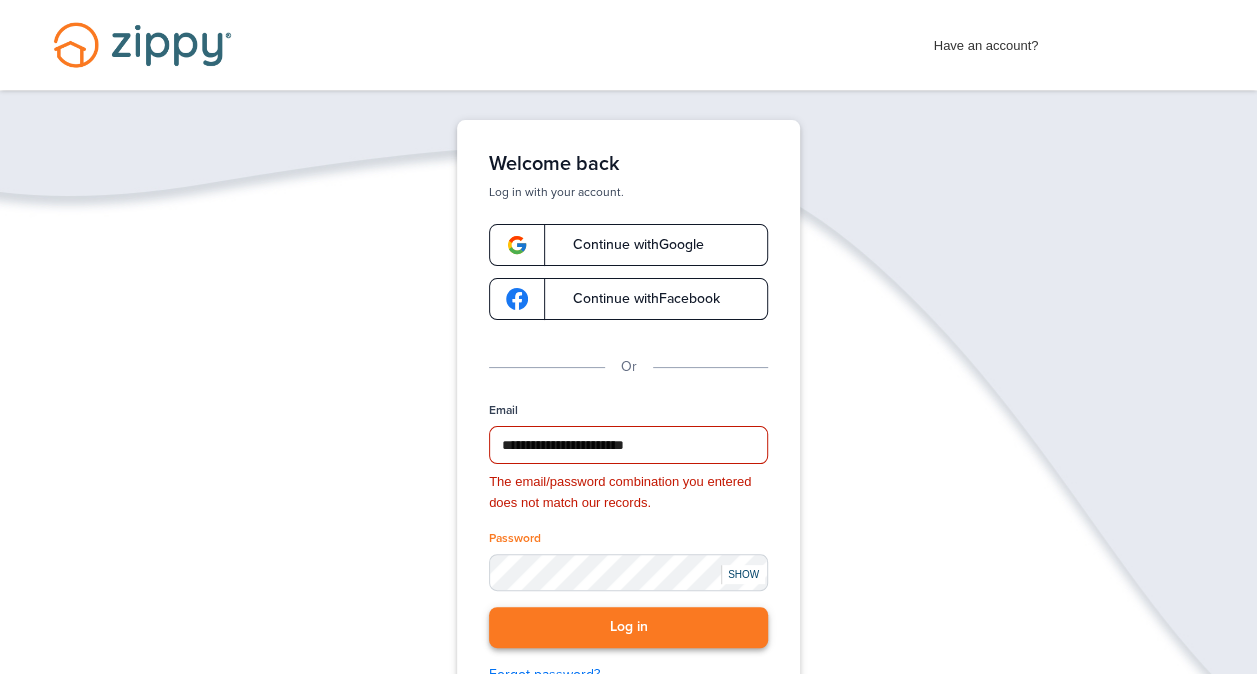 click on "Log in" at bounding box center (628, 627) 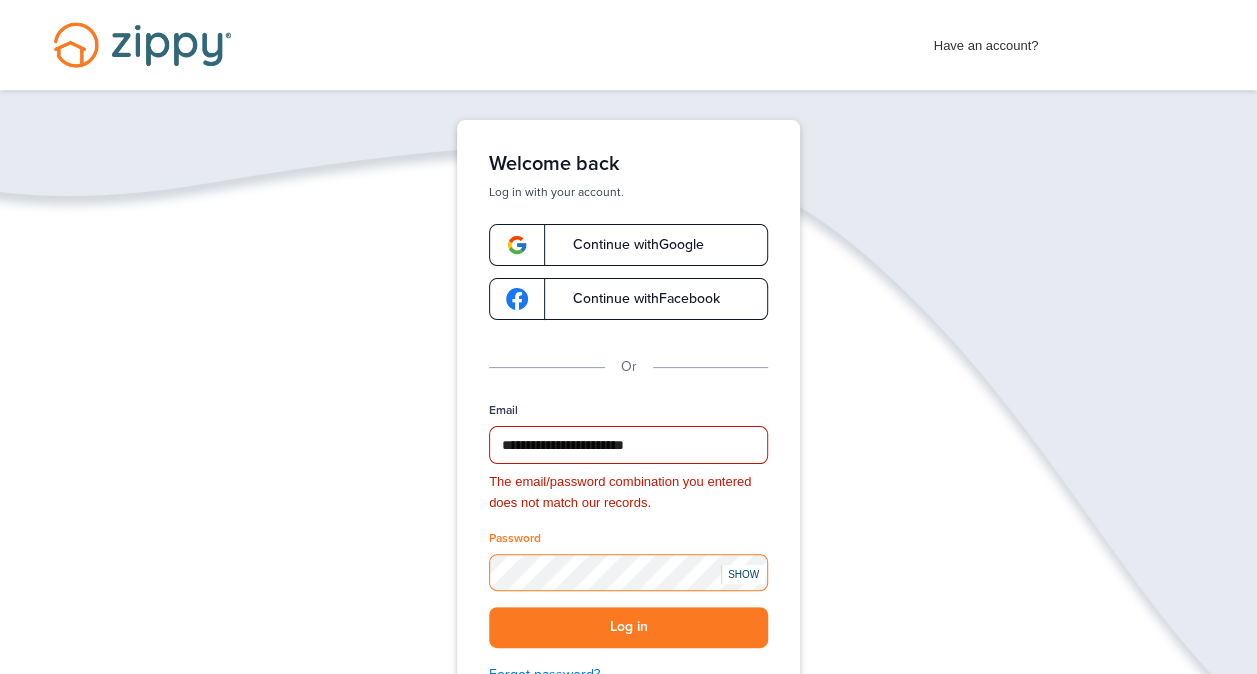 click on "**********" at bounding box center [628, 489] 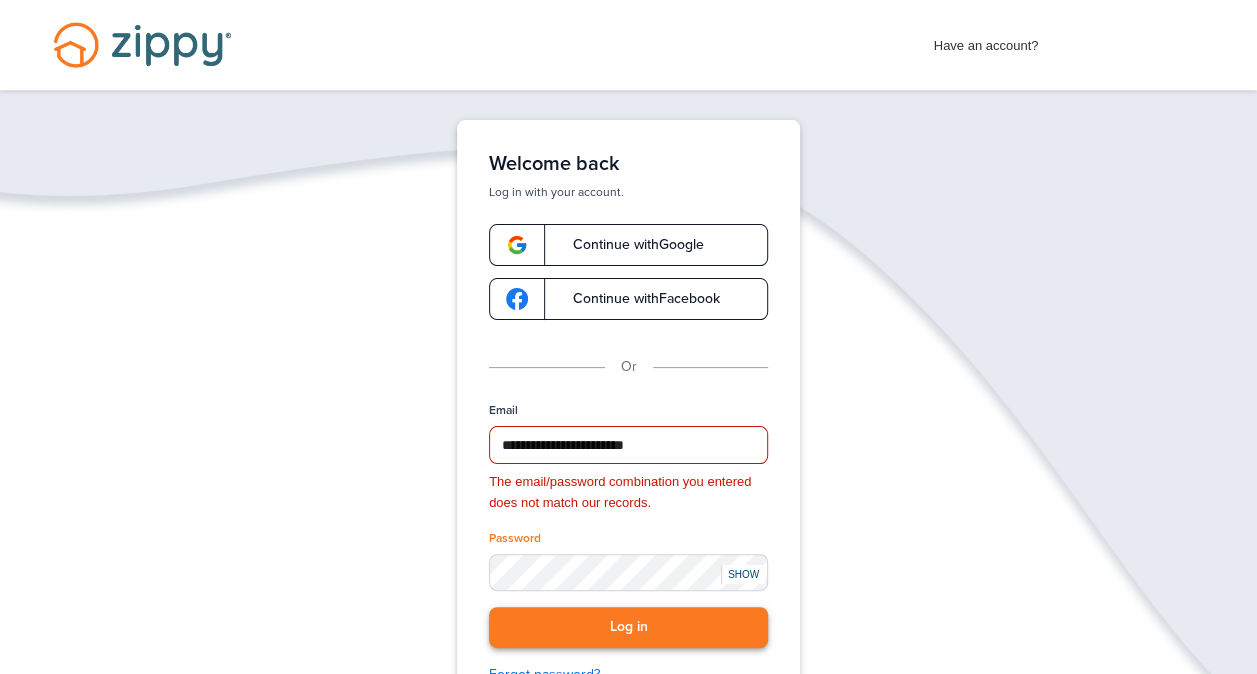 click on "Log in" at bounding box center (628, 627) 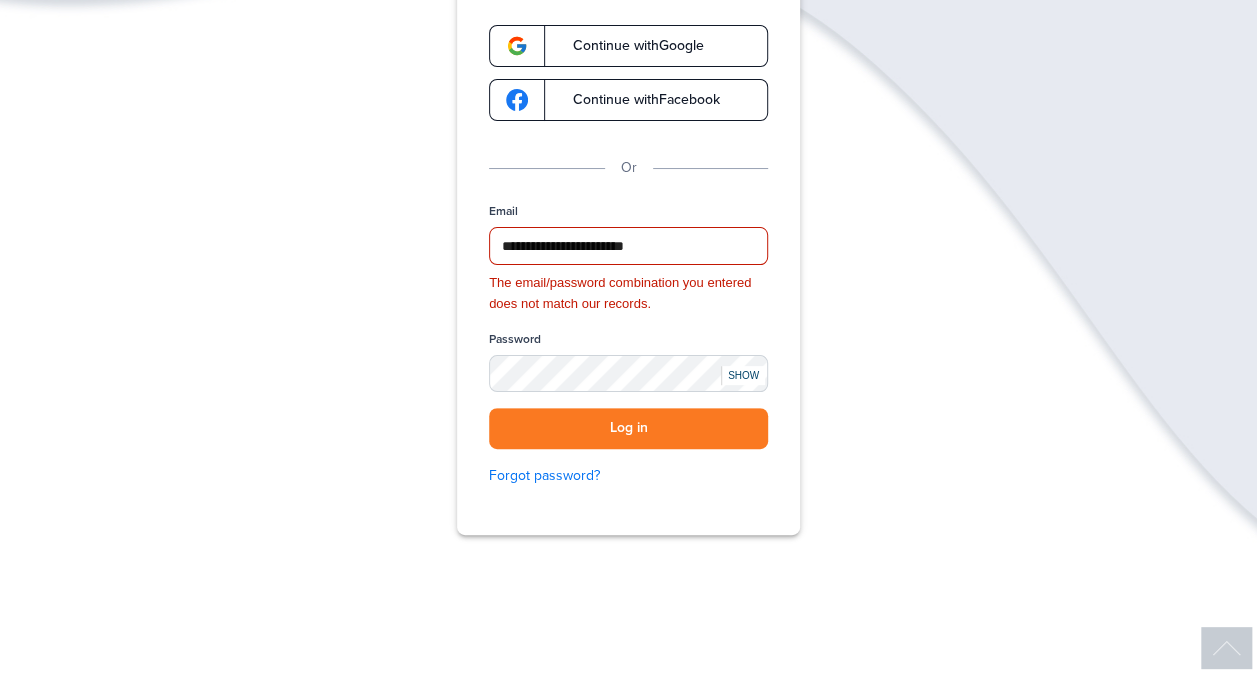 scroll, scrollTop: 200, scrollLeft: 0, axis: vertical 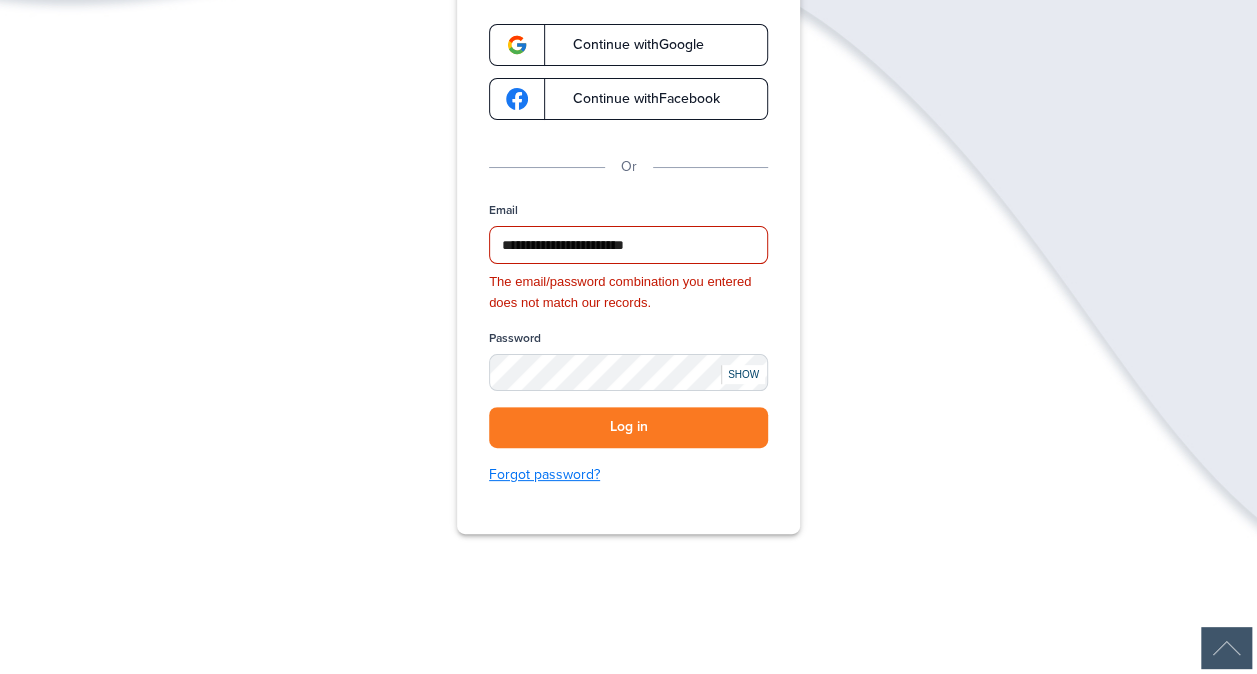 click on "Forgot password?" at bounding box center [628, 475] 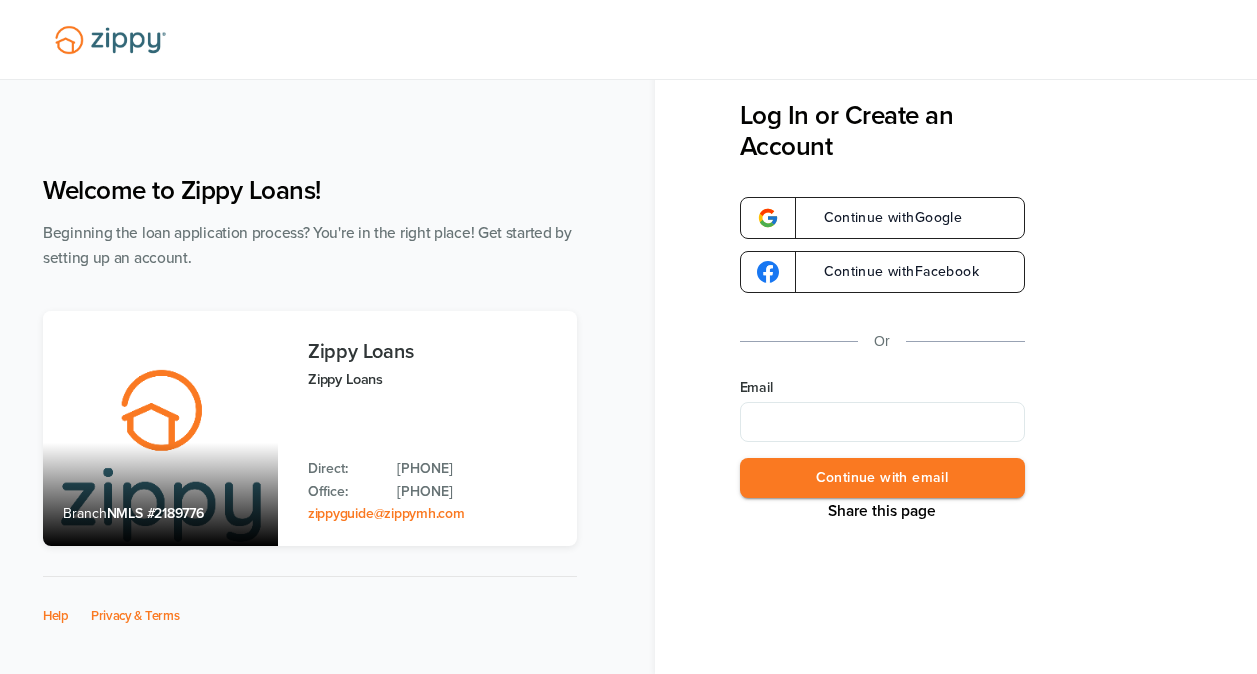 scroll, scrollTop: 0, scrollLeft: 0, axis: both 